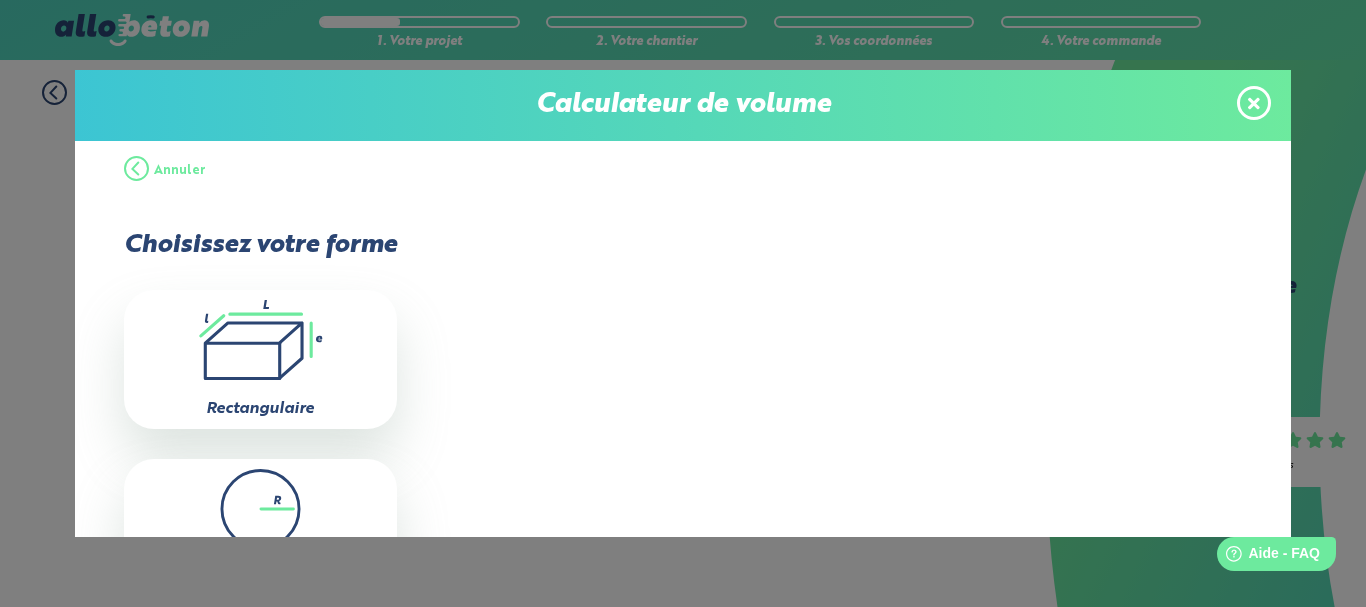 scroll, scrollTop: 0, scrollLeft: 0, axis: both 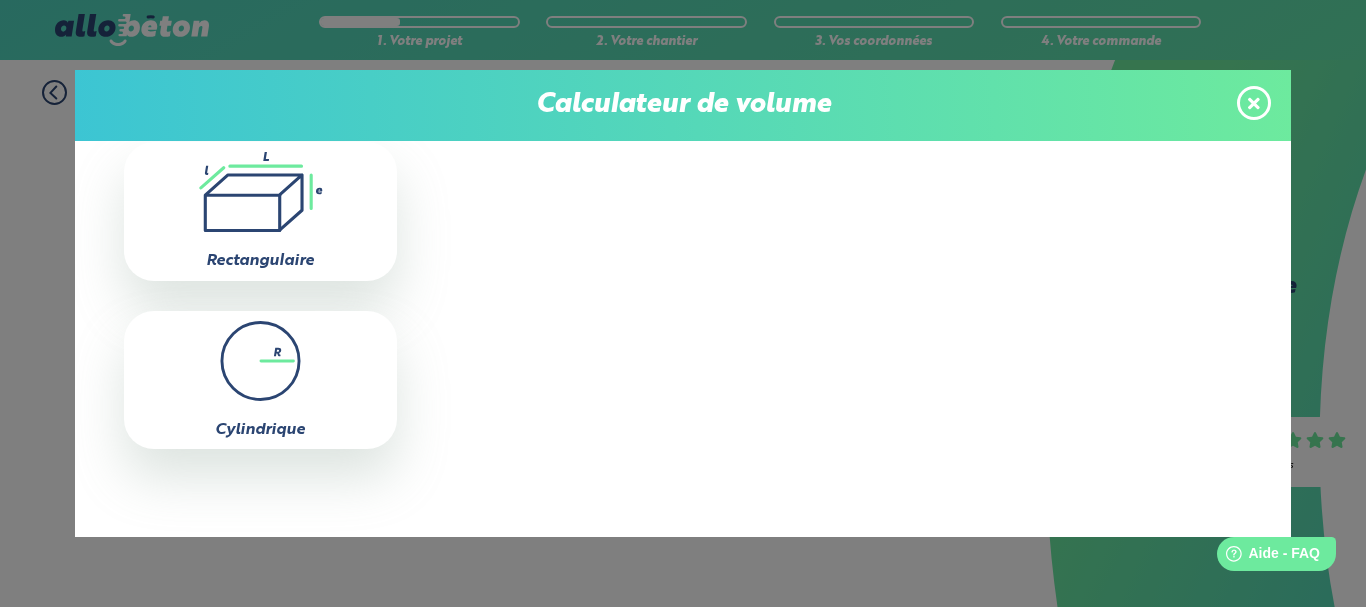click on ".icon-calc-rectanglea{fill:none;stroke-linecap:round;stroke-width:3px;stroke:#6dea9e;stroke-linejoin:round}.icon-calc-rectangleb{fill:#2b4572}" 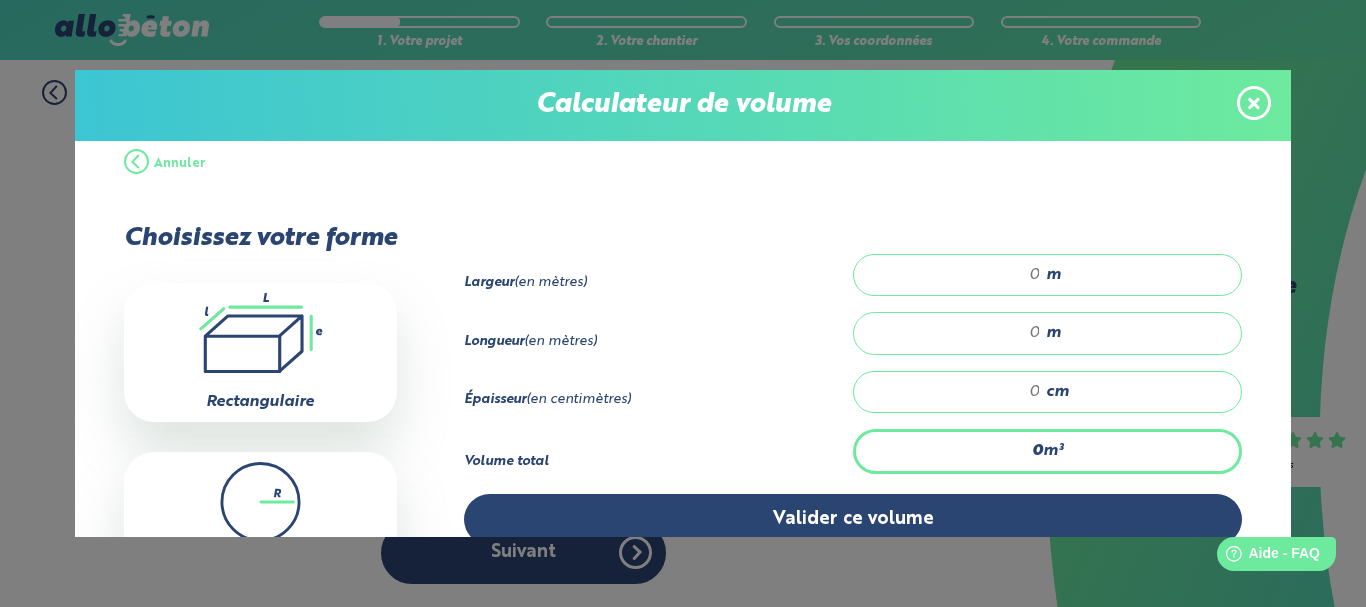 scroll, scrollTop: 0, scrollLeft: 0, axis: both 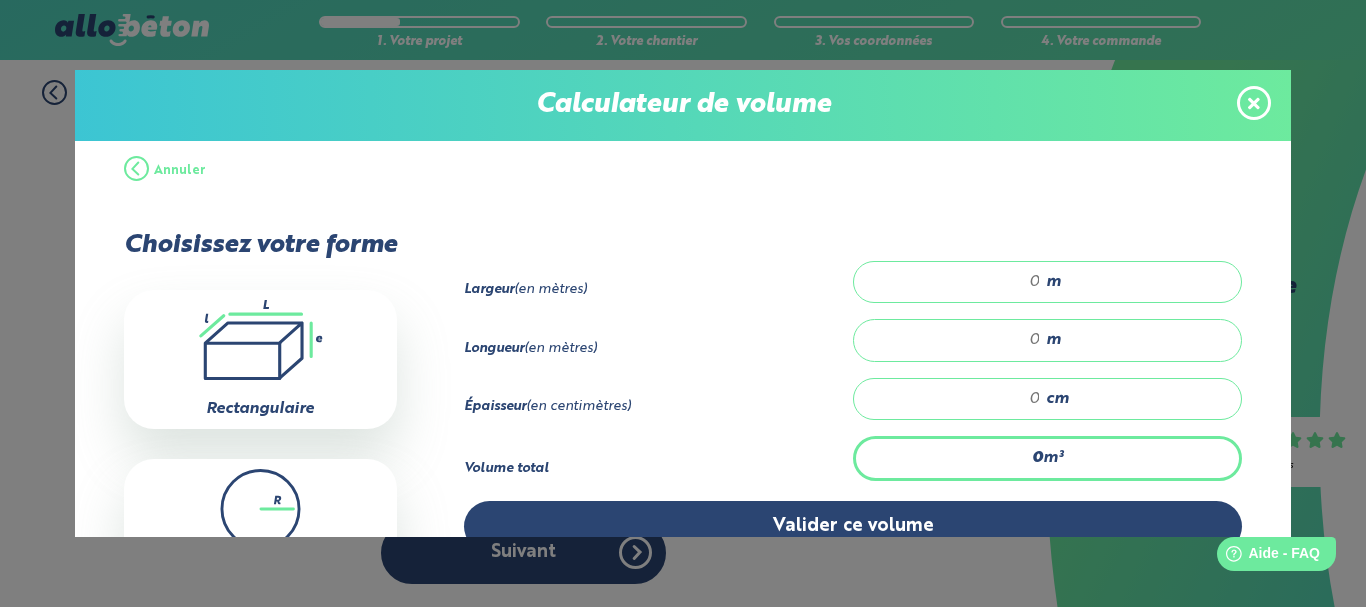 click at bounding box center [957, 282] 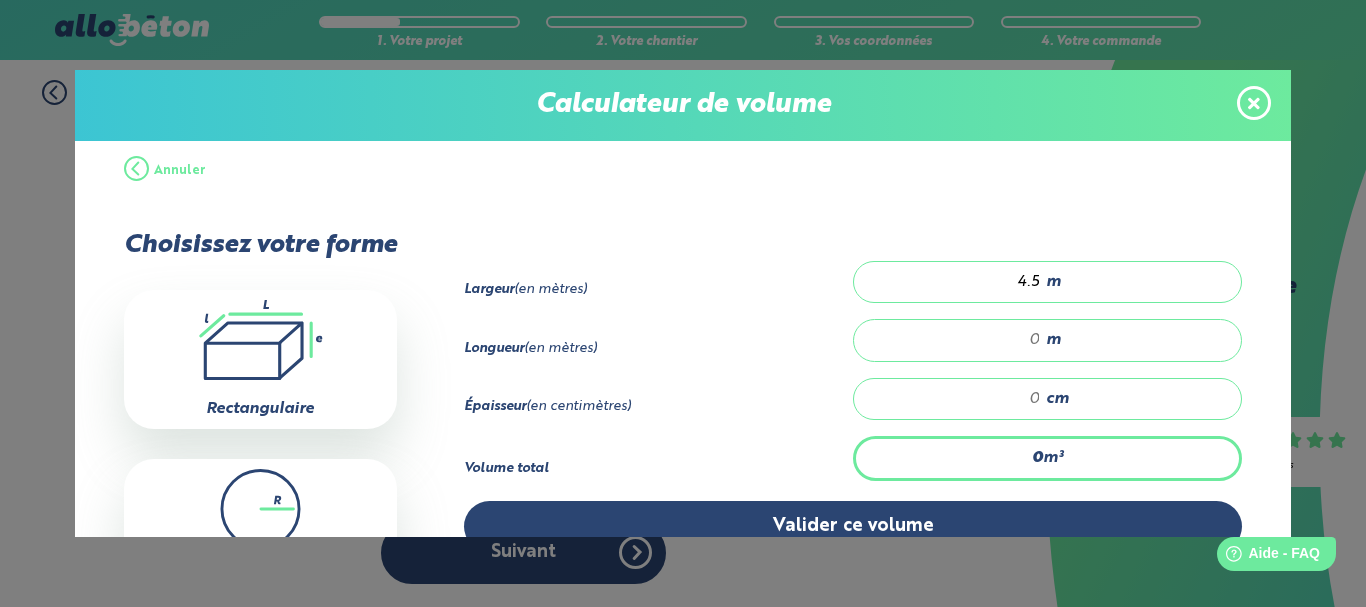 type on "4.5" 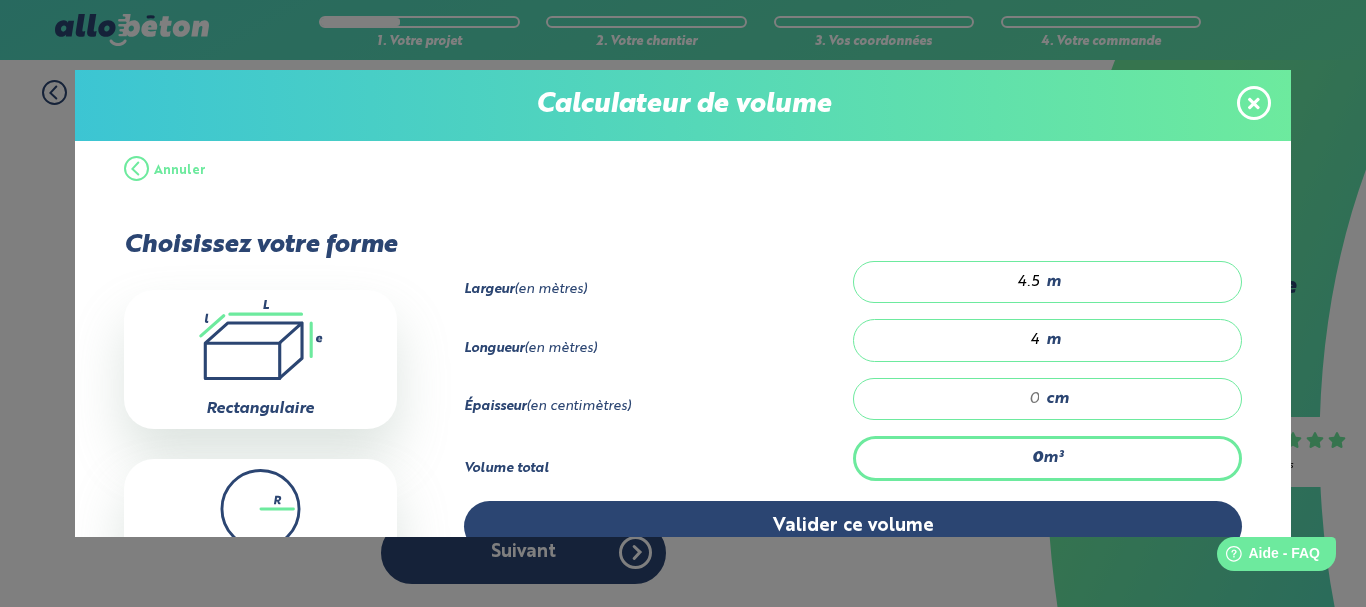 type on "4" 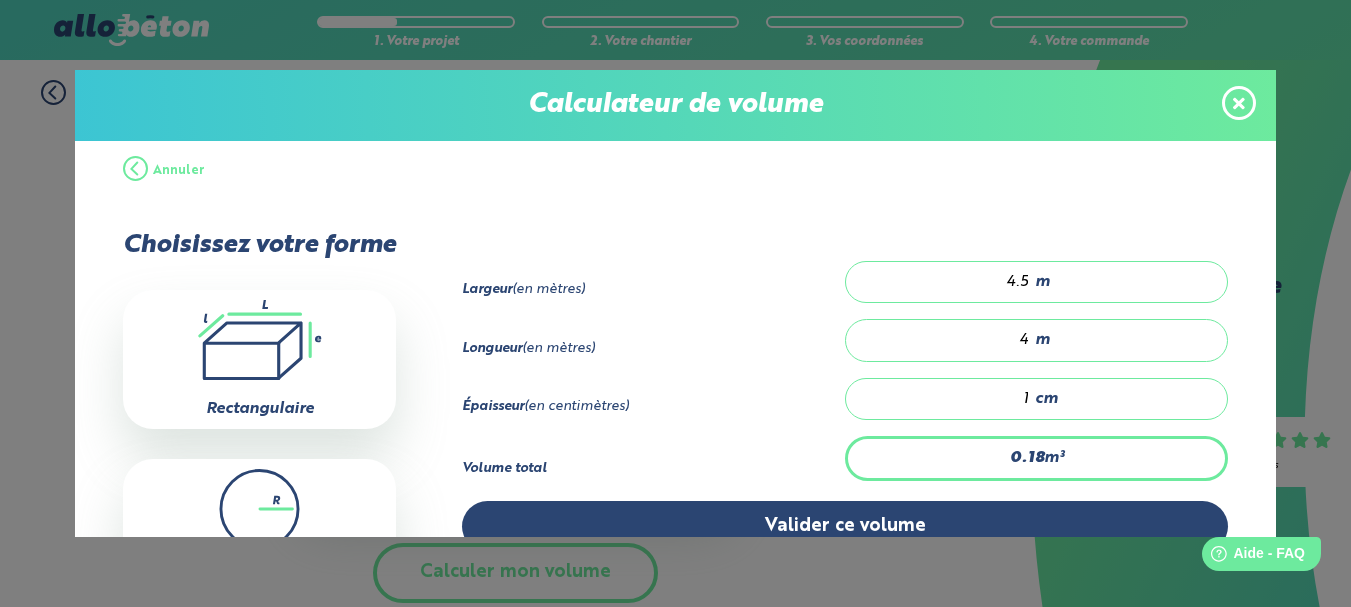 type on "1.8" 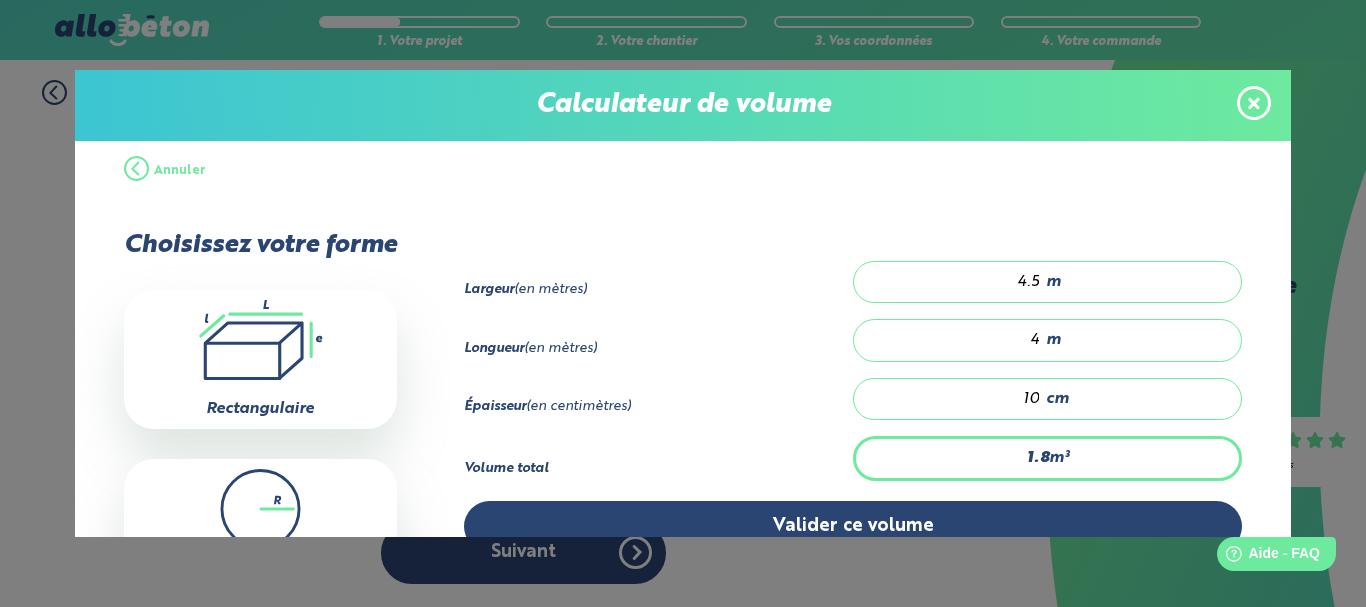 scroll, scrollTop: 148, scrollLeft: 0, axis: vertical 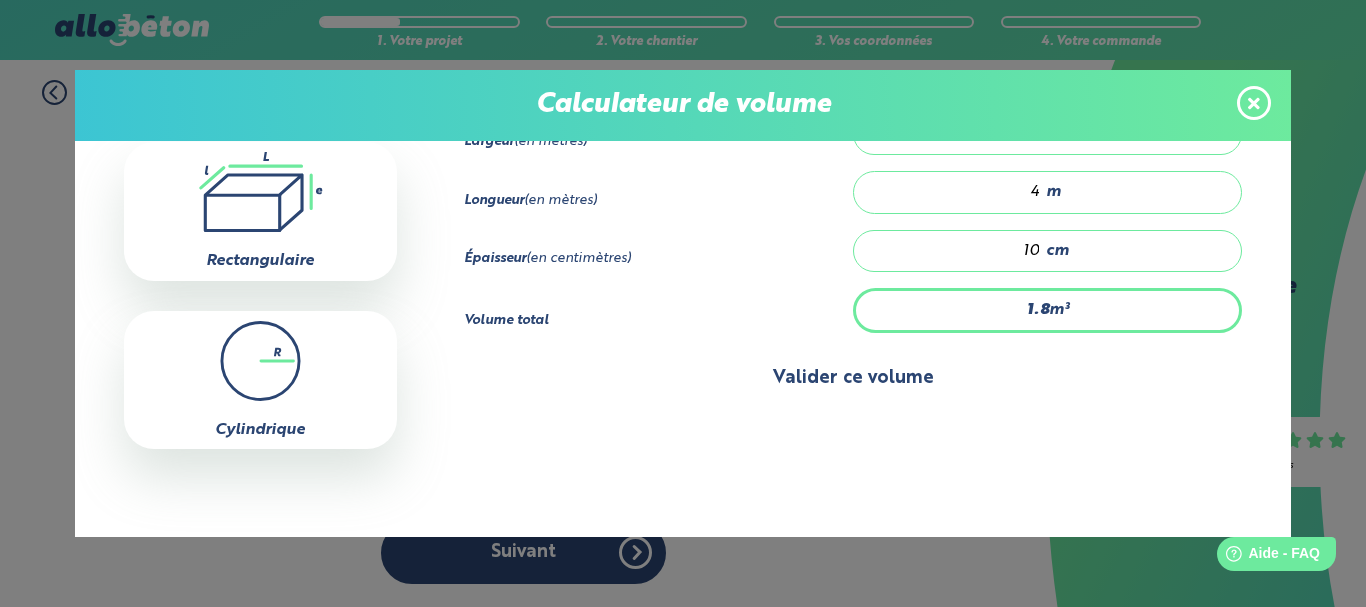type on "10" 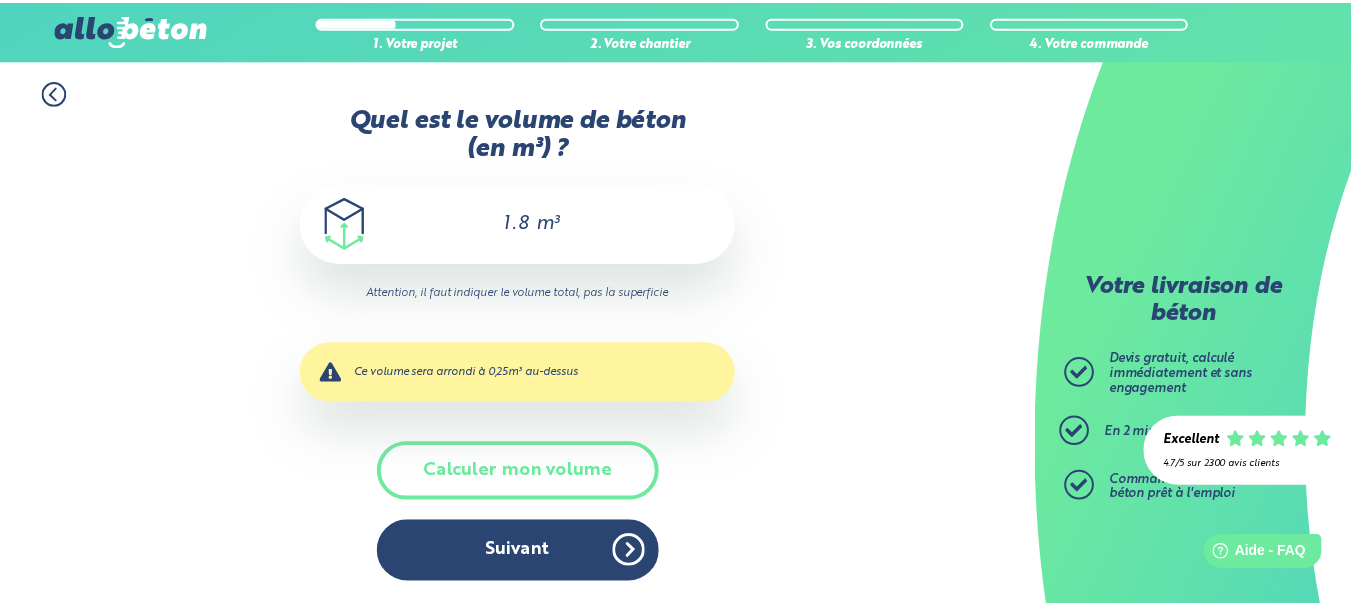 scroll, scrollTop: 148, scrollLeft: 0, axis: vertical 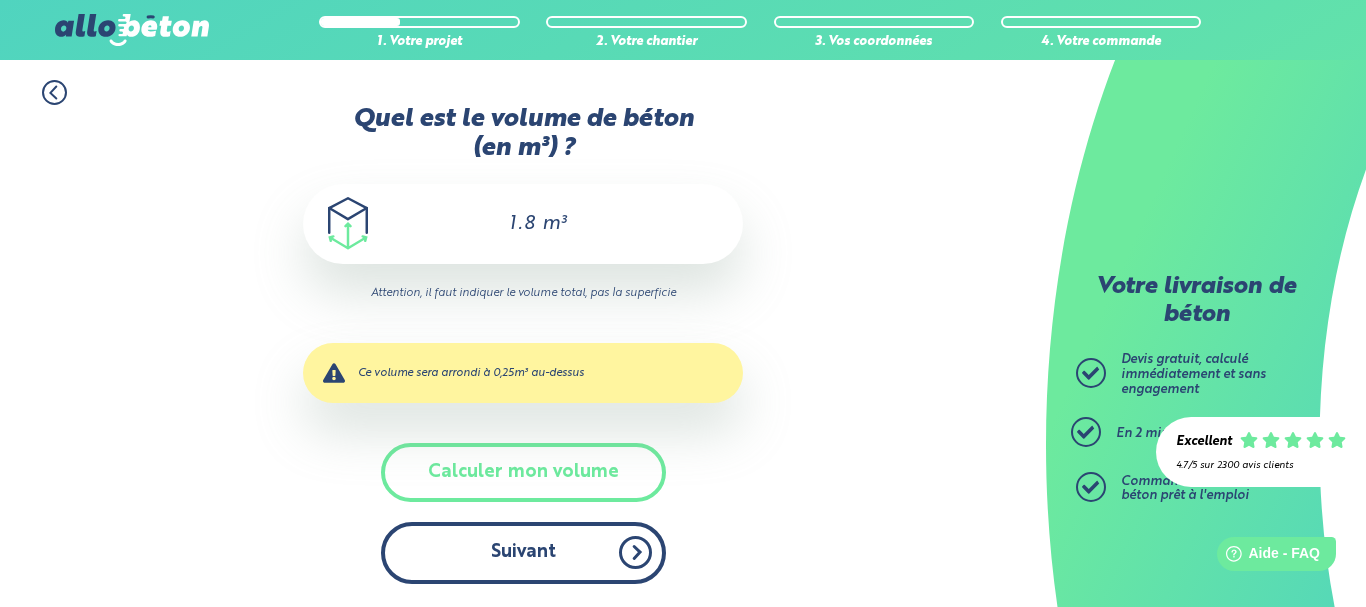 click on "Suivant" at bounding box center (523, 552) 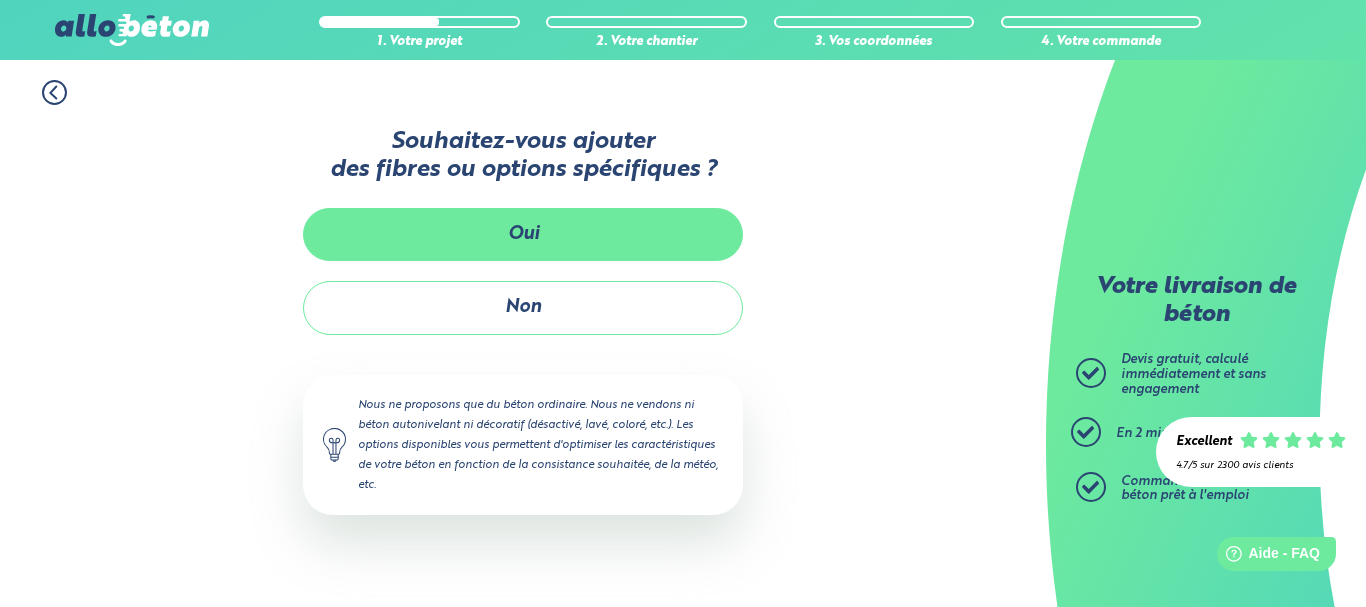 click on "Oui" at bounding box center (523, 234) 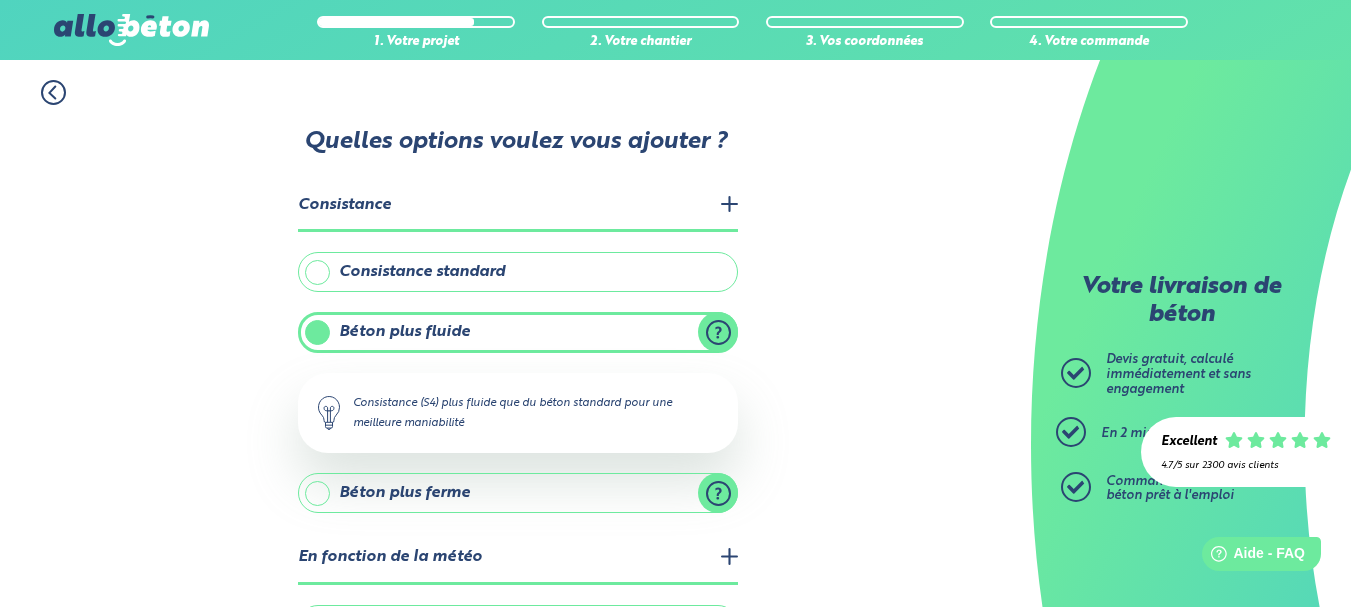 click on "Béton plus fluide" at bounding box center (518, 332) 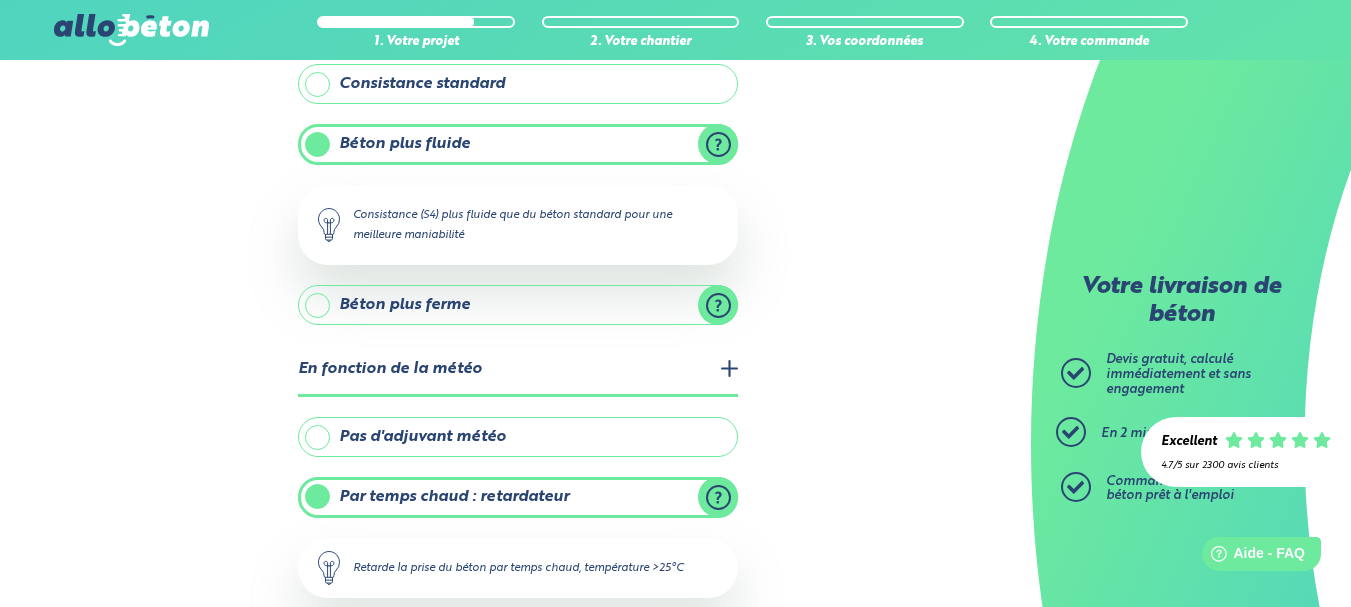 scroll, scrollTop: 200, scrollLeft: 0, axis: vertical 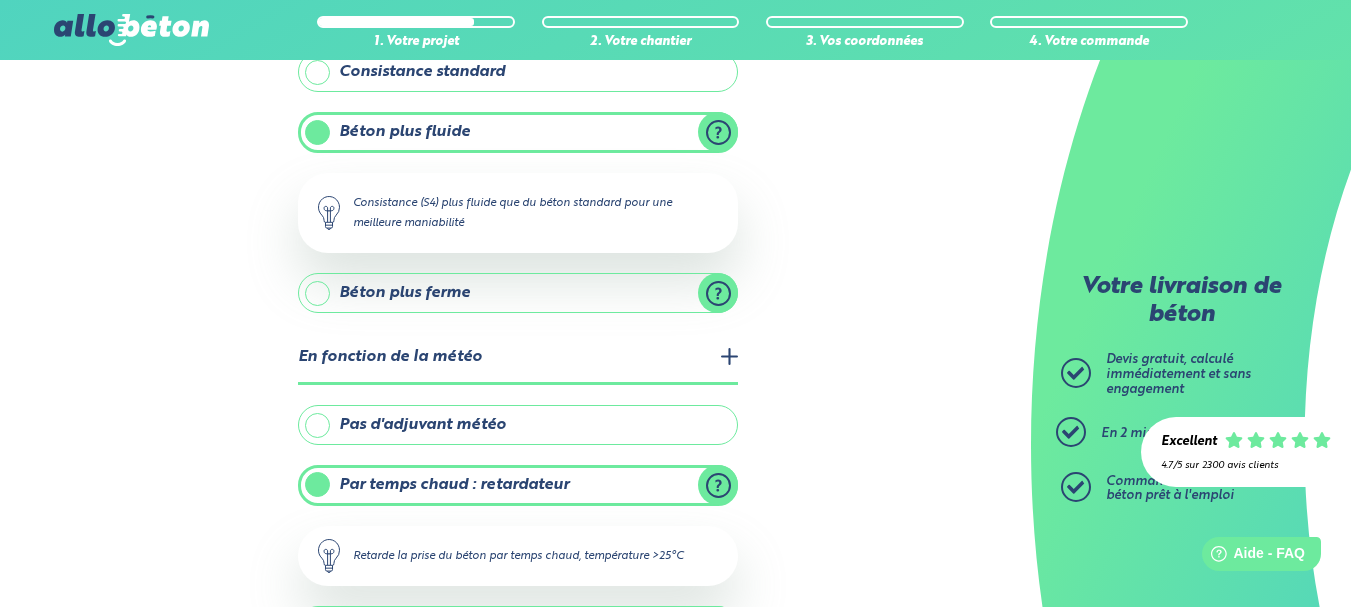 click on "Pas d'adjuvant météo" at bounding box center (518, 425) 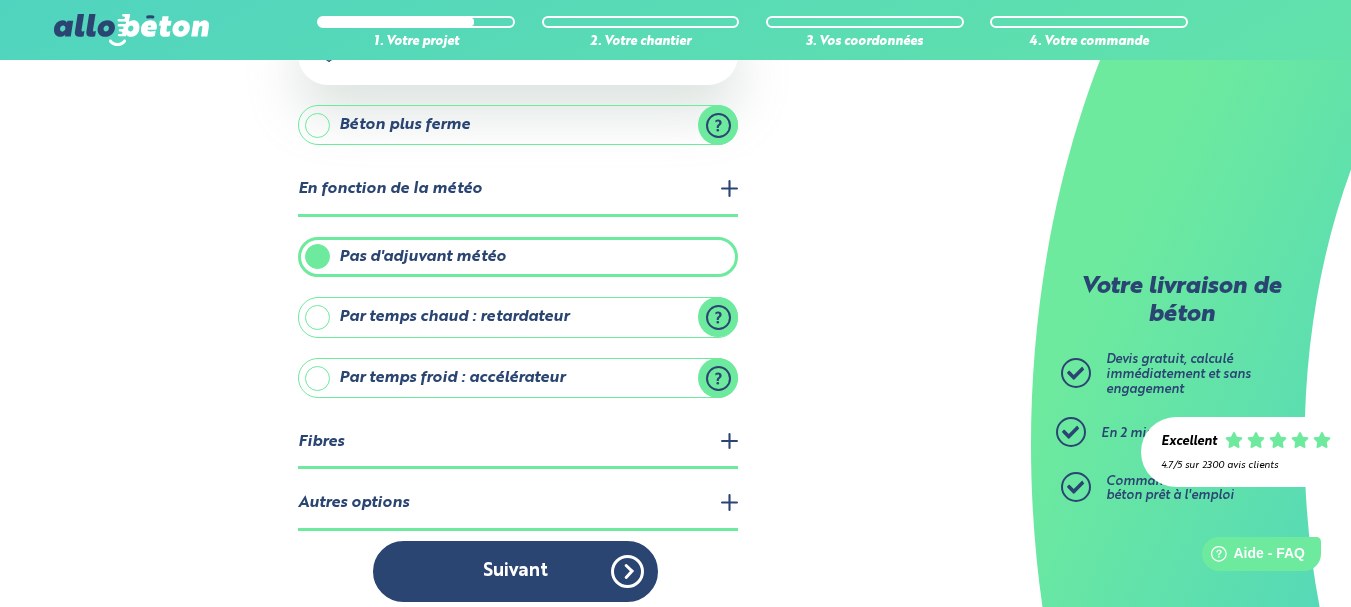 scroll, scrollTop: 383, scrollLeft: 0, axis: vertical 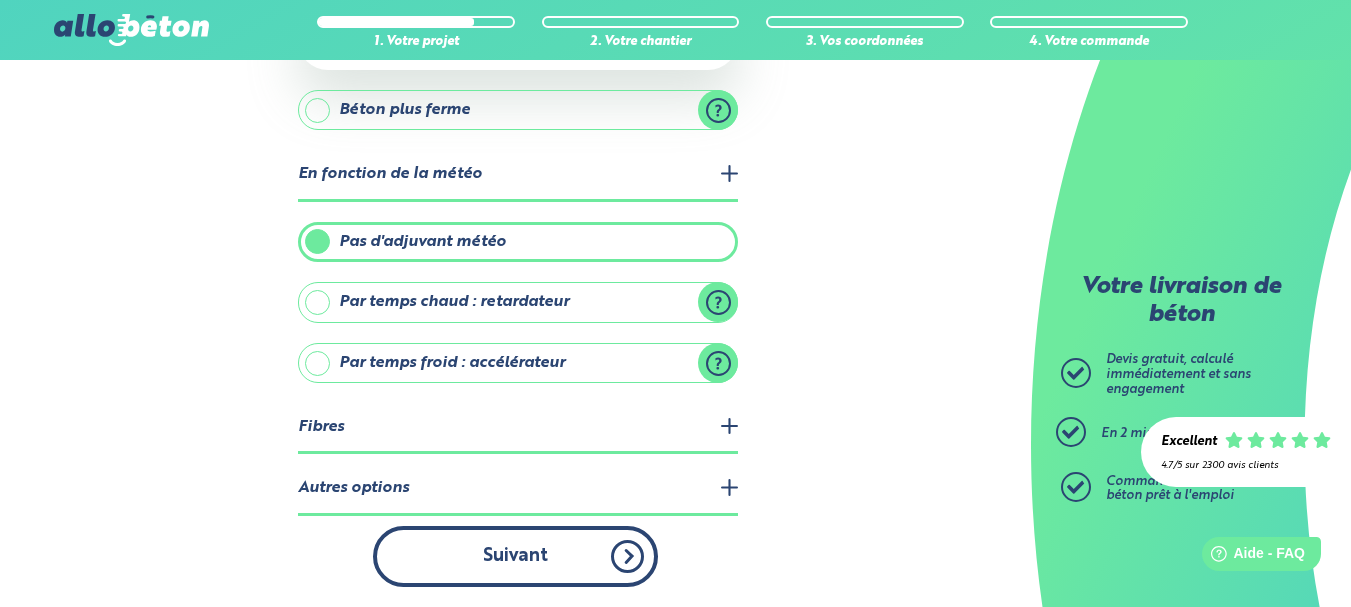 click on "Suivant" at bounding box center [515, 556] 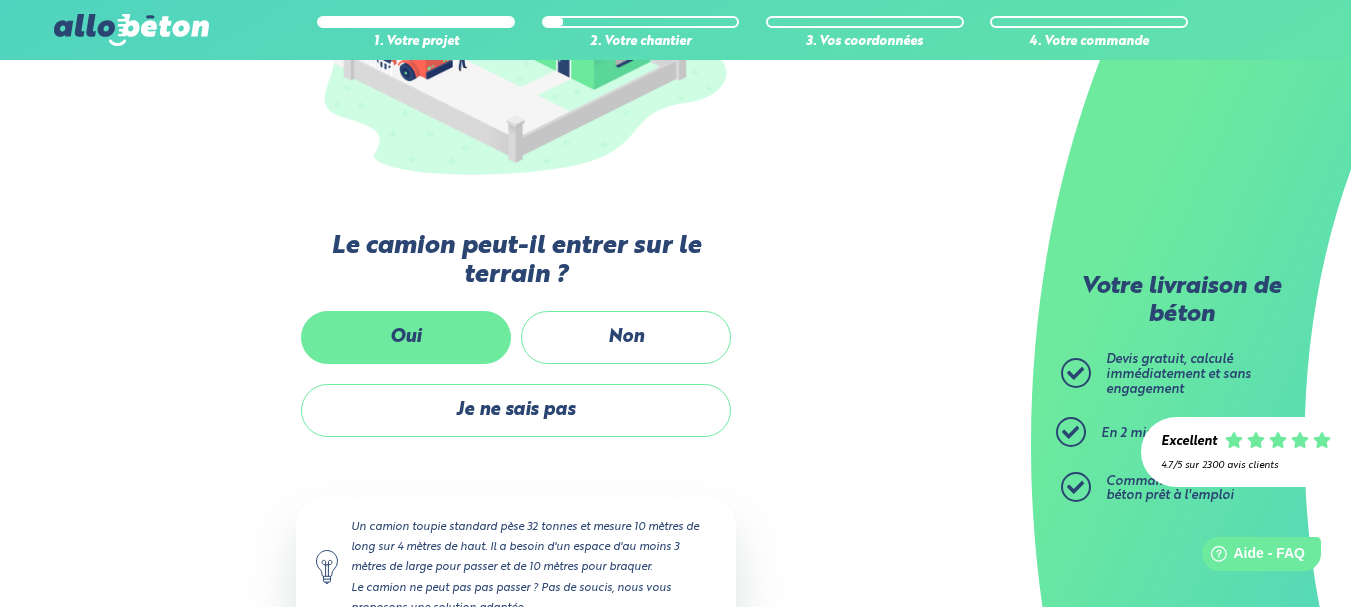 click on "Oui" at bounding box center [406, 337] 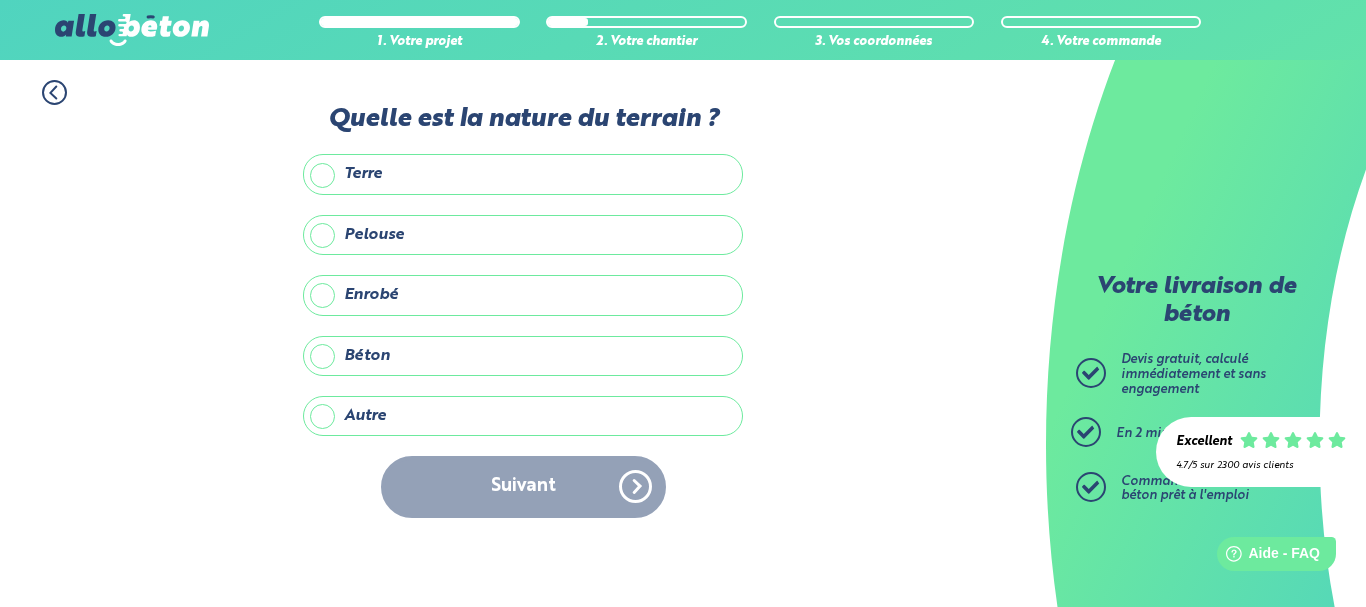 click on "Enrobé" at bounding box center [523, 295] 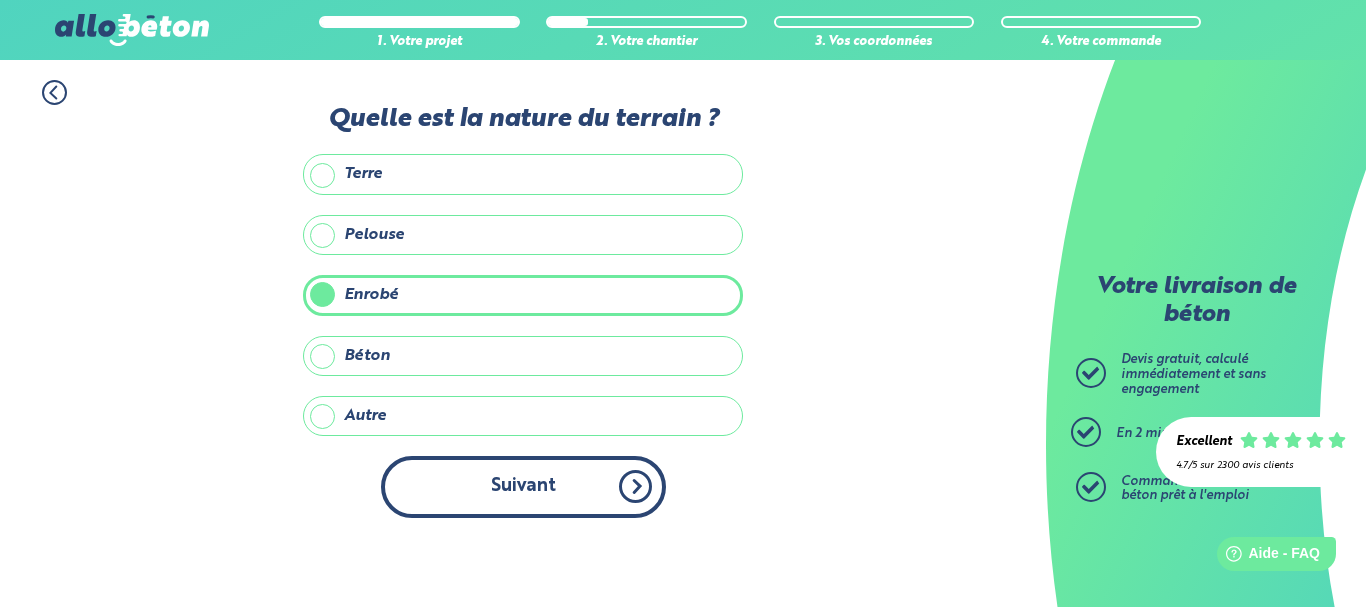 click on "Suivant" at bounding box center [523, 486] 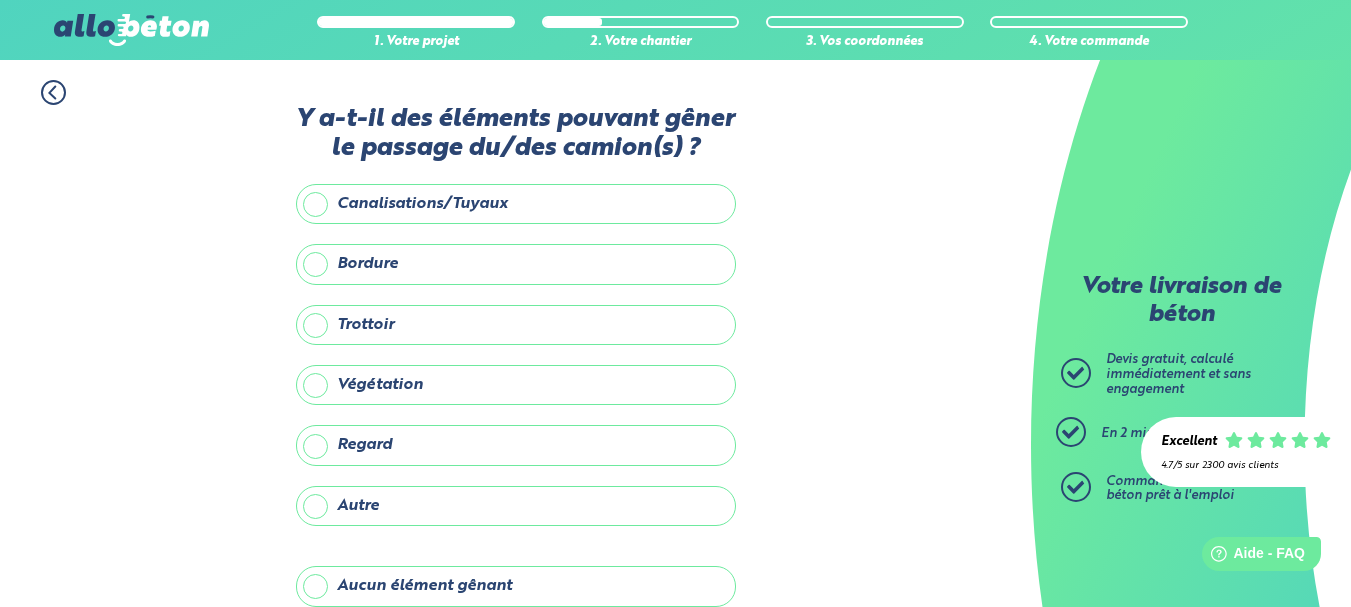 scroll, scrollTop: 101, scrollLeft: 0, axis: vertical 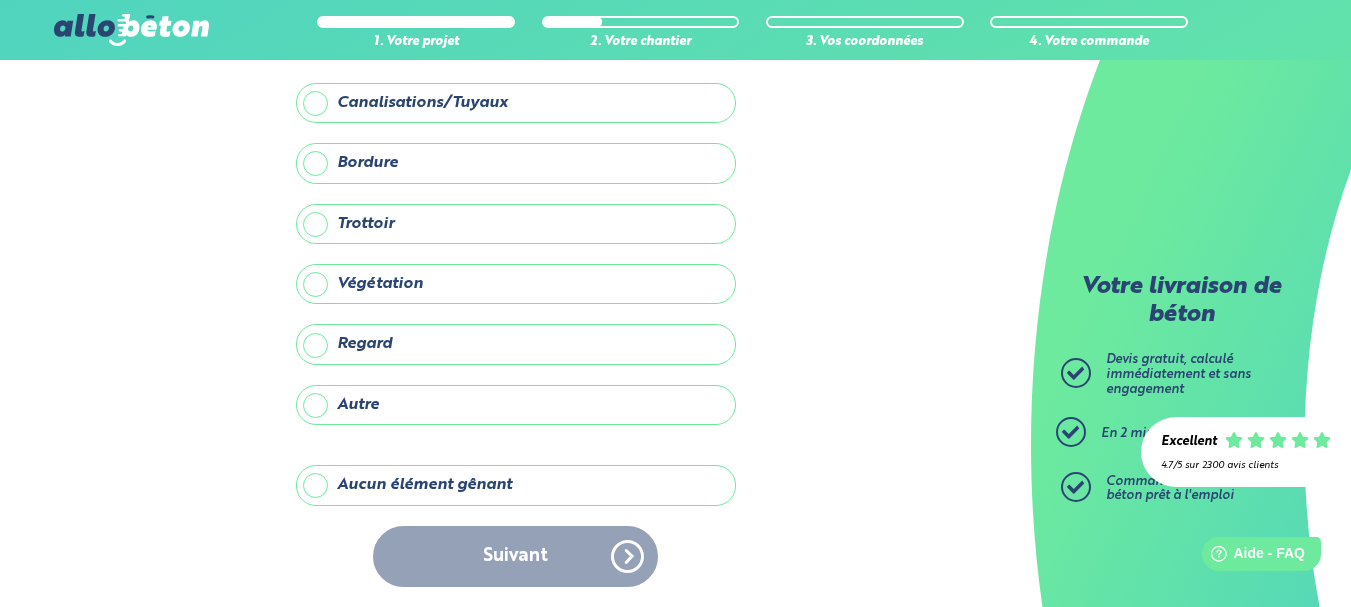 click on "Suivant" at bounding box center (516, 556) 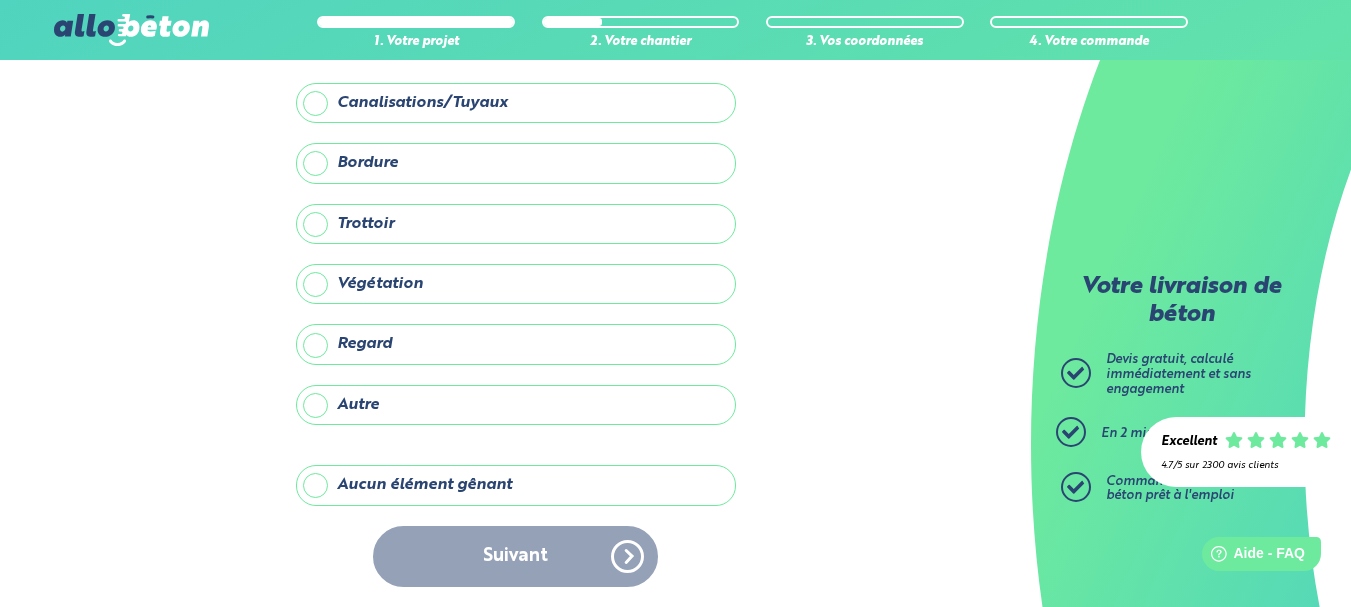 click on "Aucun élément gênant" at bounding box center (516, 485) 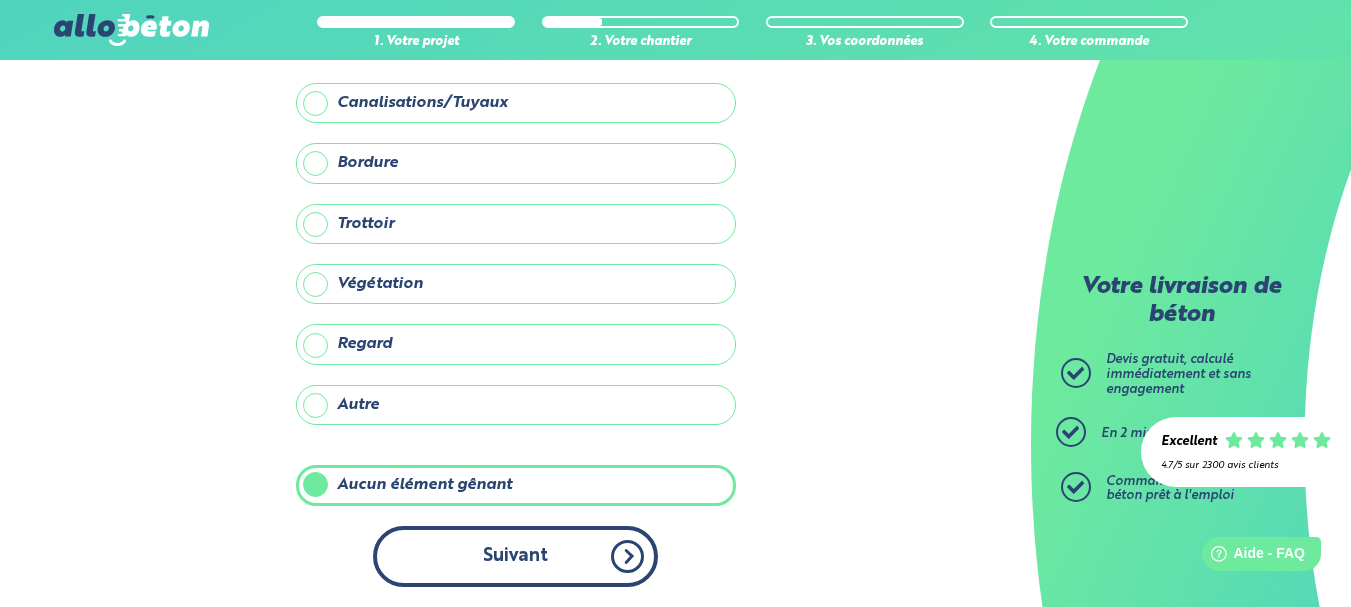 click on "Suivant" at bounding box center (515, 556) 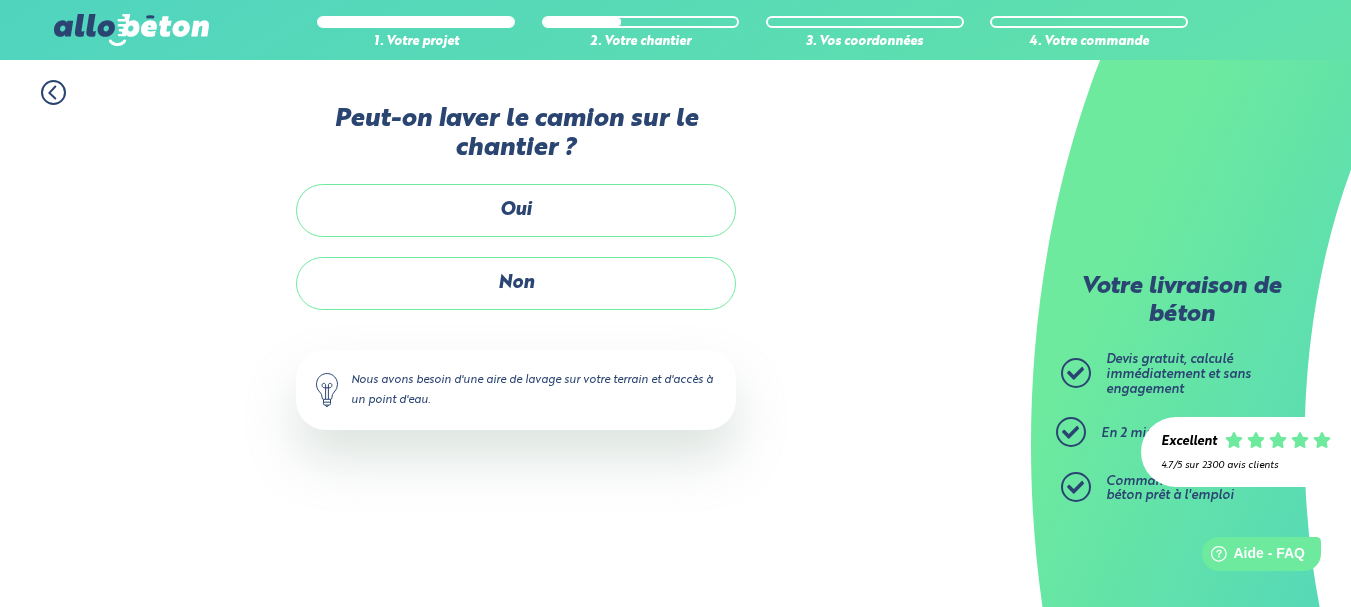 scroll, scrollTop: 0, scrollLeft: 0, axis: both 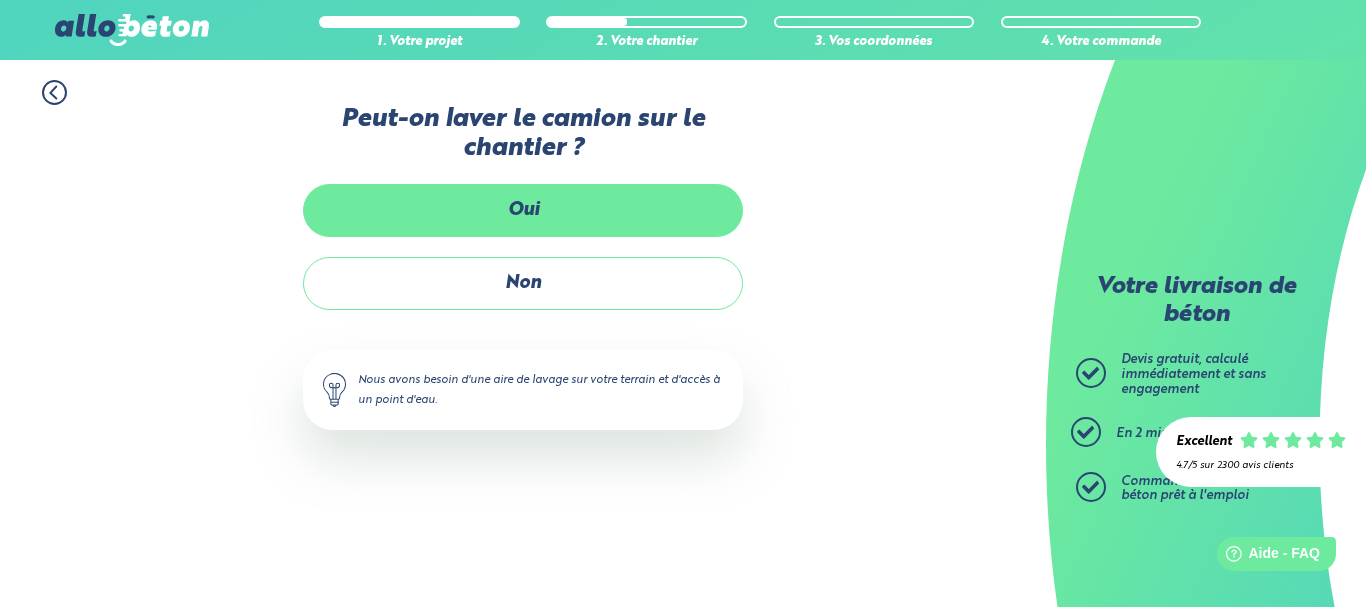 click on "Oui" at bounding box center [523, 210] 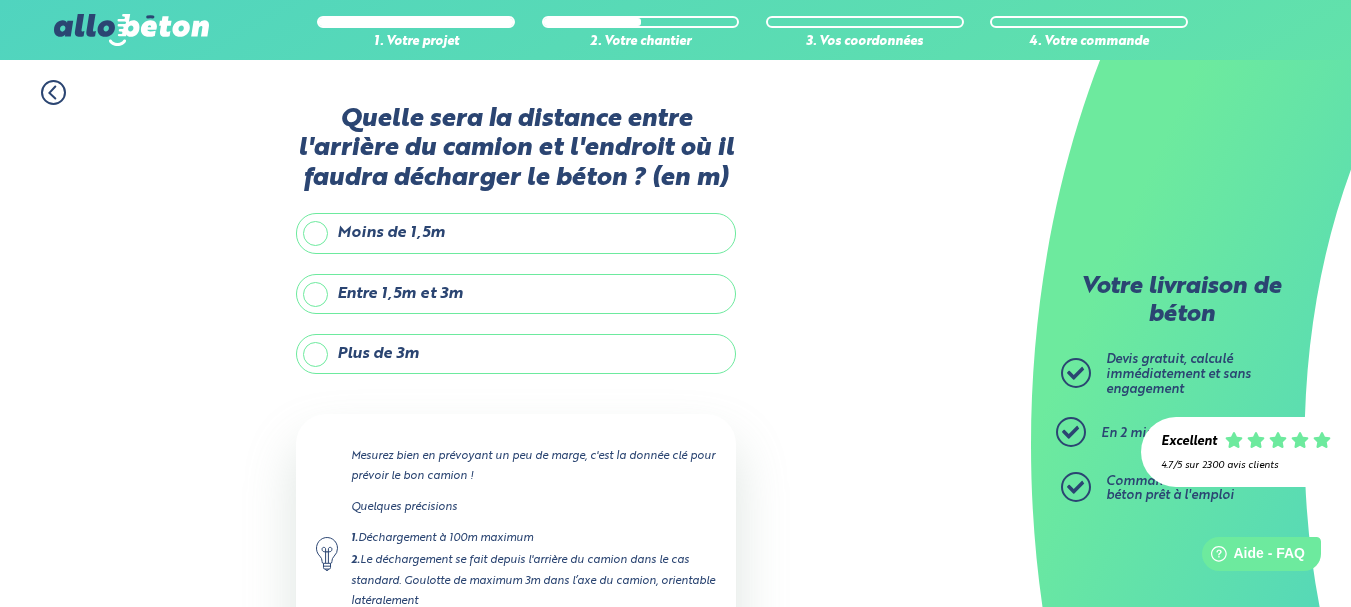 click on "Entre 1,5m et 3m" at bounding box center [516, 294] 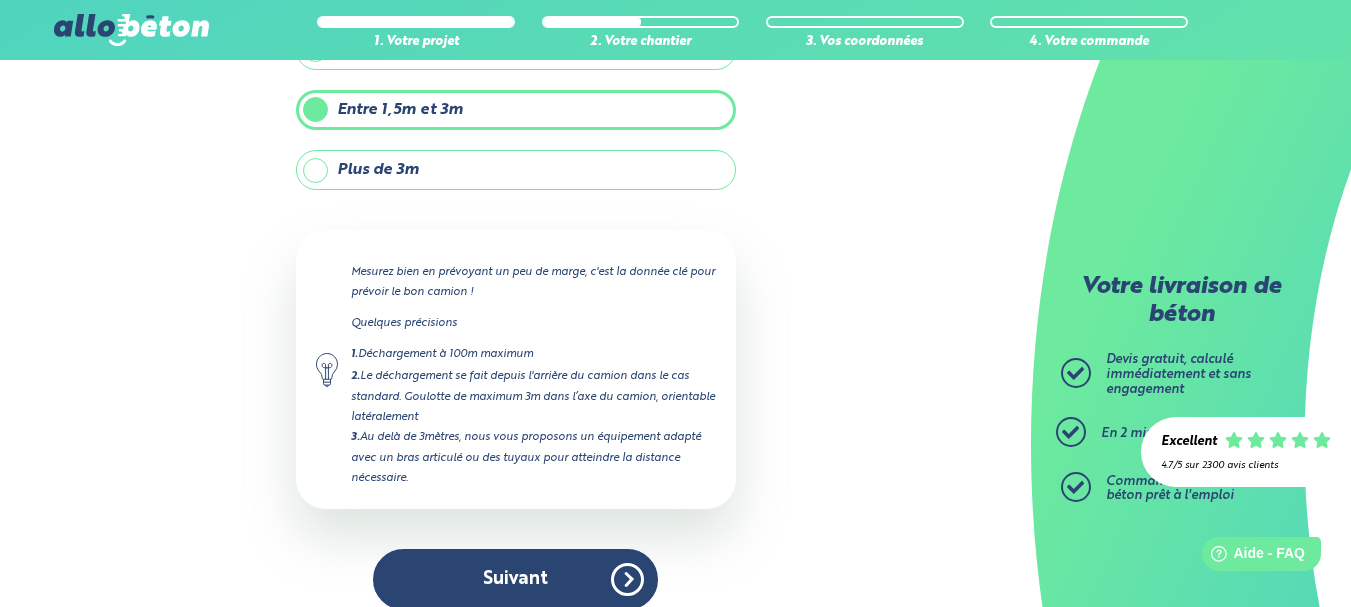 scroll, scrollTop: 207, scrollLeft: 0, axis: vertical 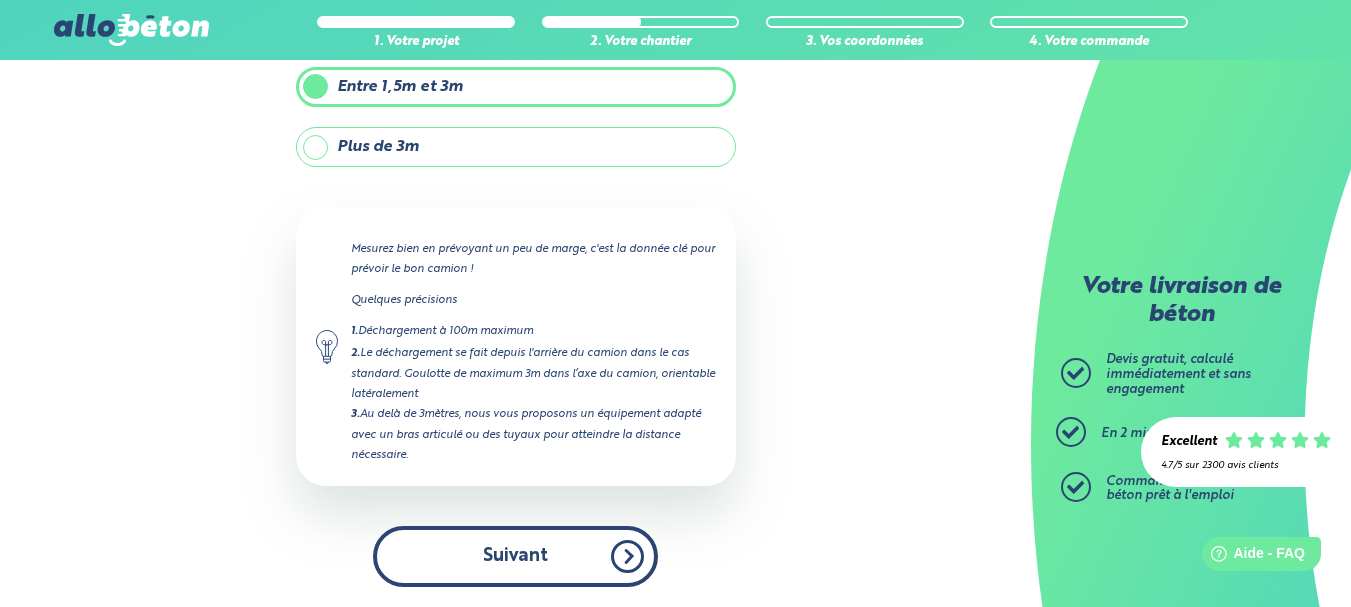 click on "Suivant" at bounding box center [515, 556] 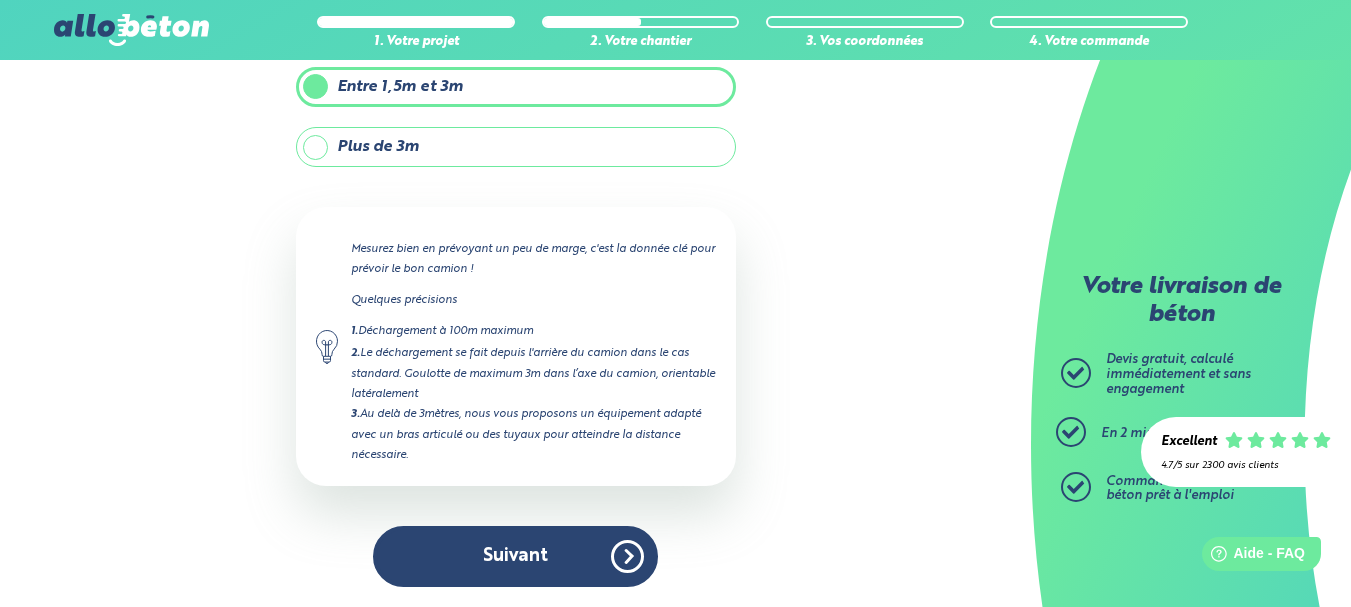 scroll, scrollTop: 0, scrollLeft: 0, axis: both 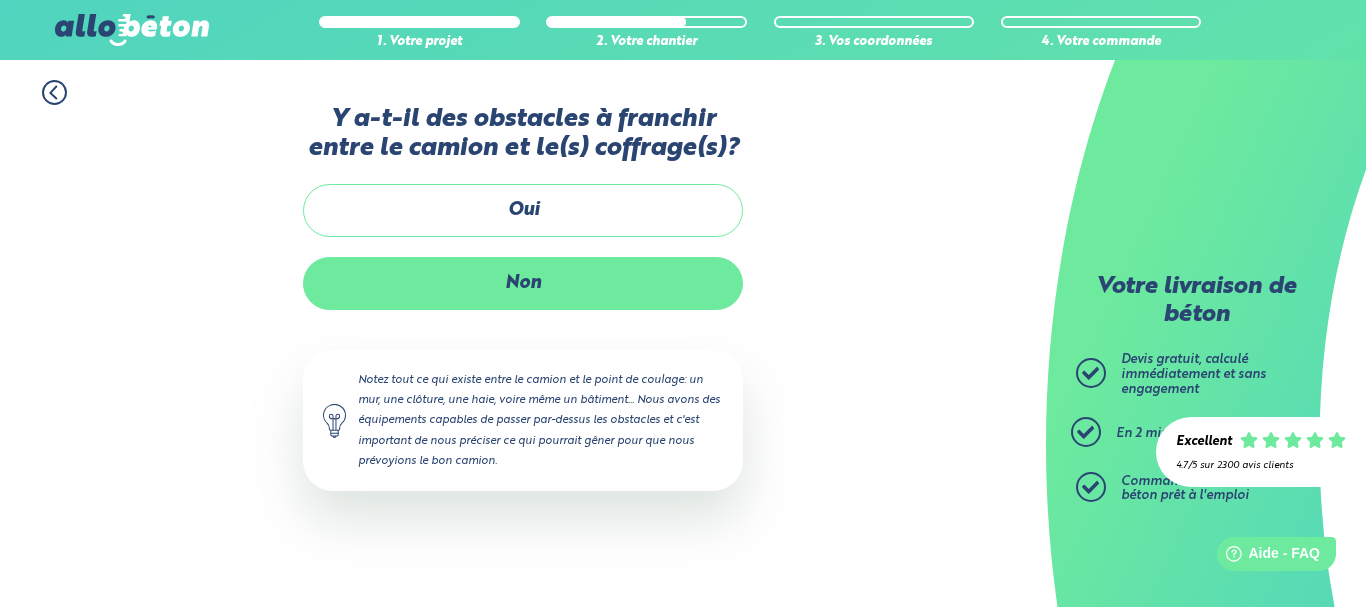 click on "Non" at bounding box center [523, 283] 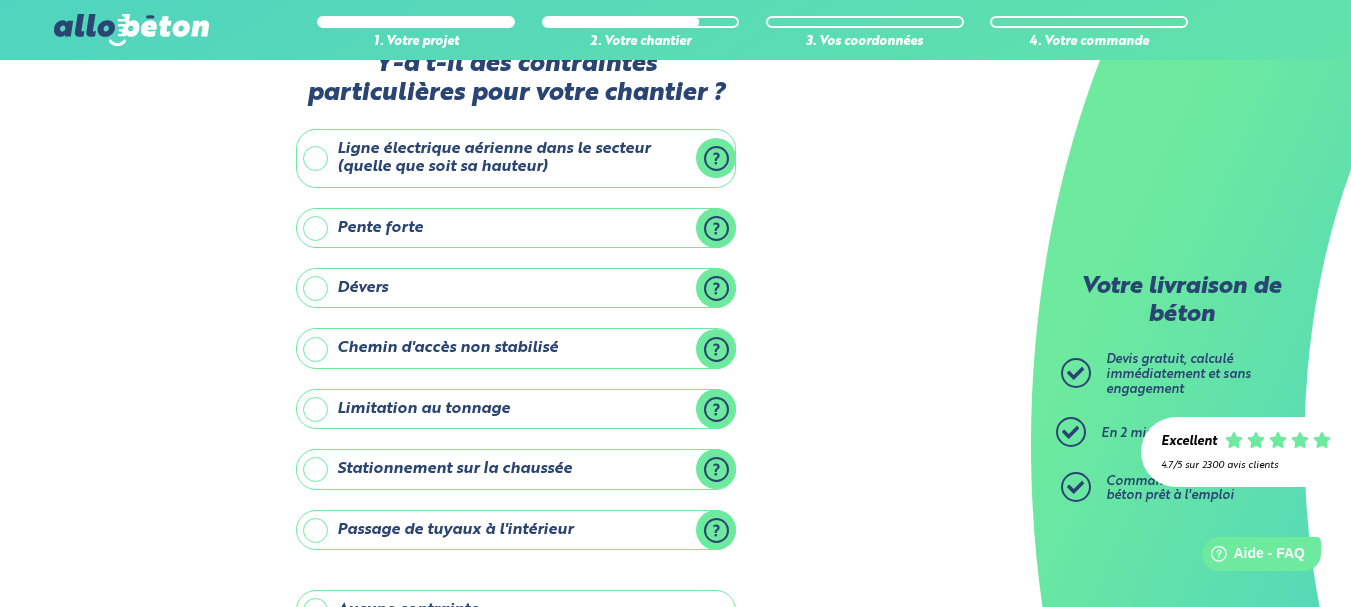 scroll, scrollTop: 20, scrollLeft: 0, axis: vertical 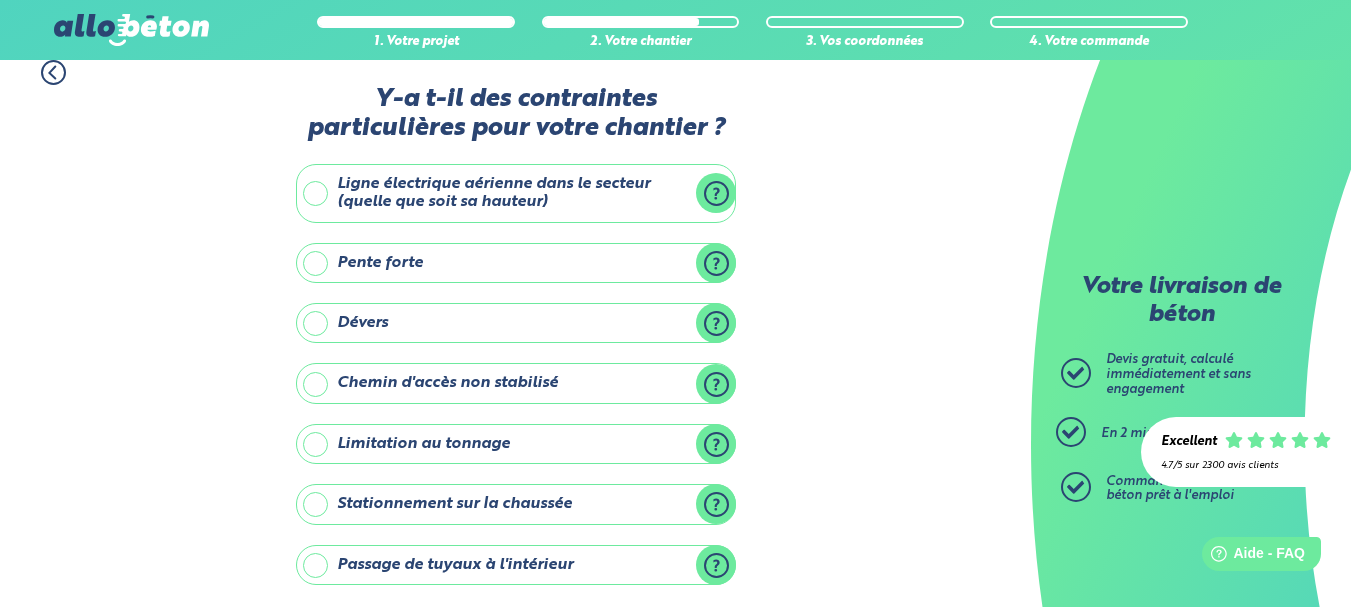 click on "Ligne électrique aérienne dans le secteur (quelle que soit sa hauteur)" at bounding box center (516, 193) 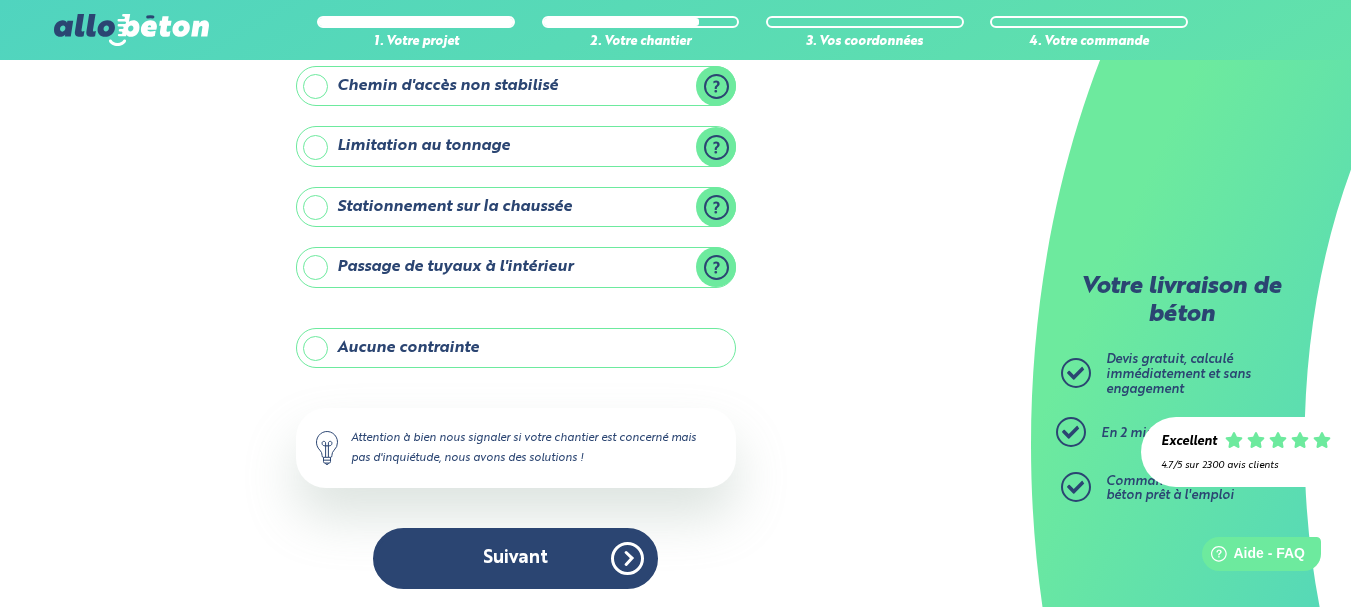 scroll, scrollTop: 460, scrollLeft: 0, axis: vertical 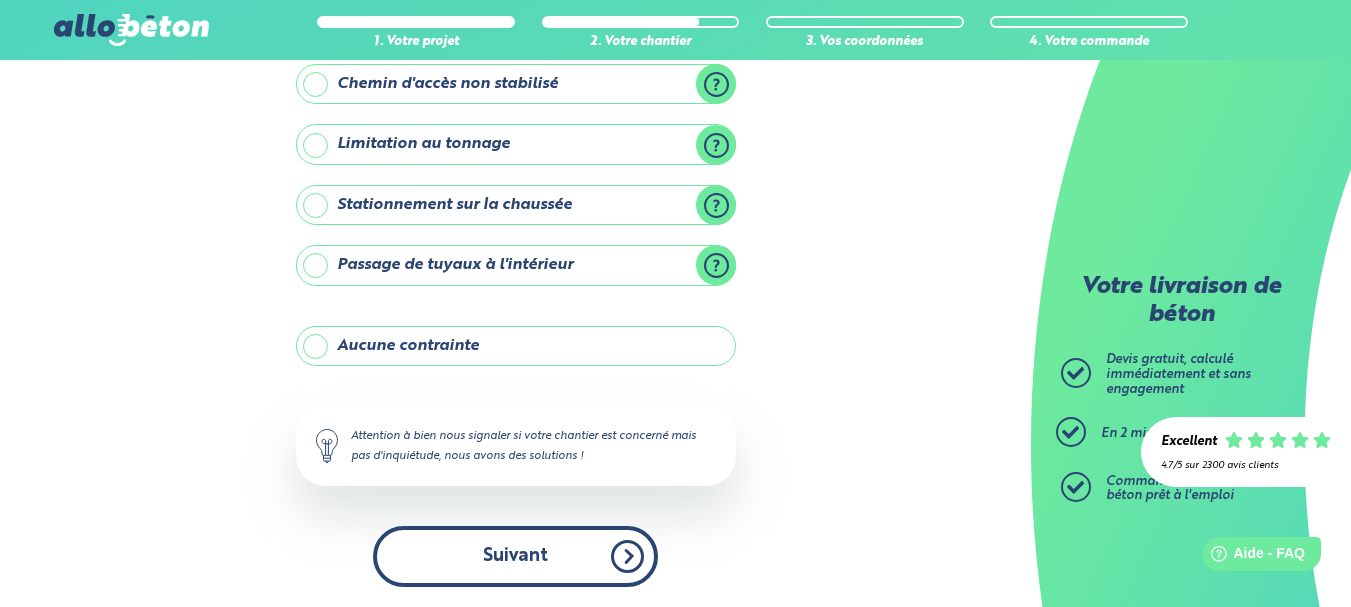 click on "Suivant" at bounding box center [515, 556] 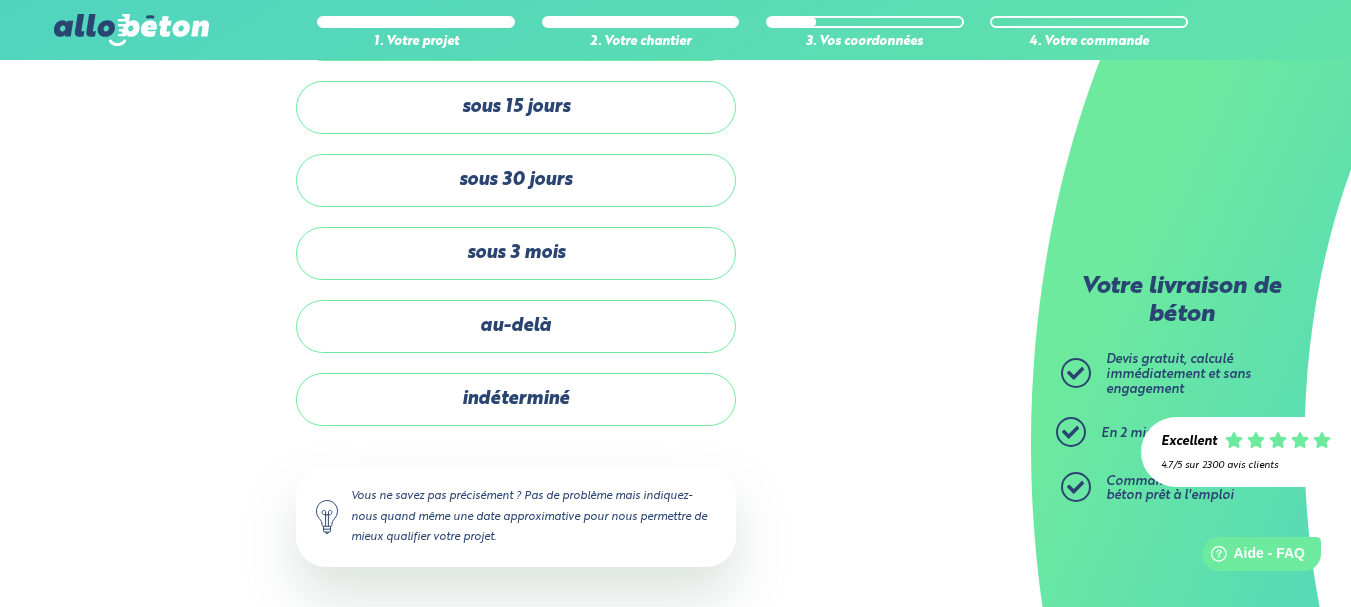 scroll, scrollTop: 147, scrollLeft: 0, axis: vertical 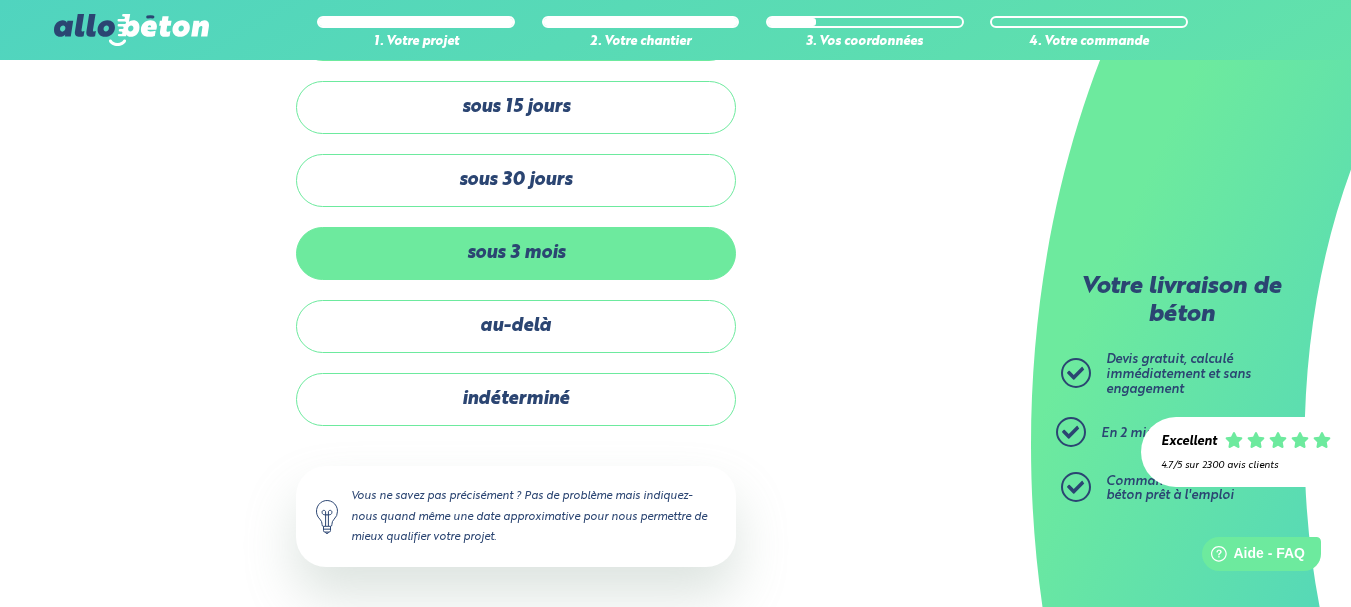 click on "sous 3 mois" at bounding box center (516, 253) 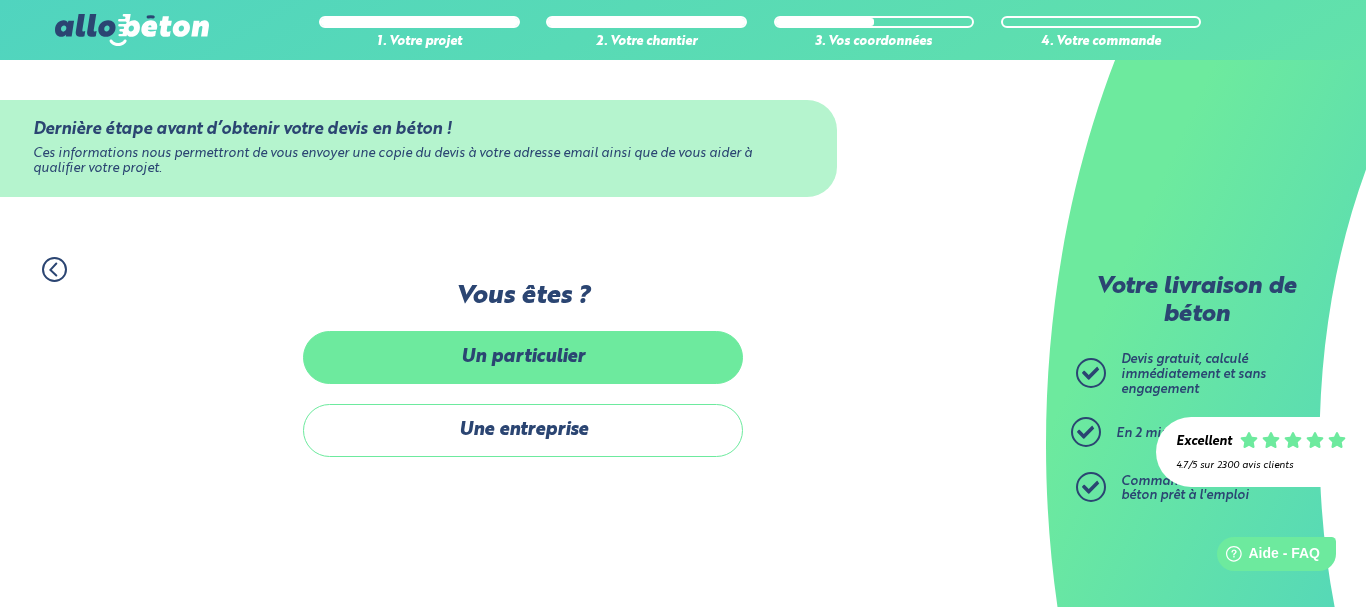 click on "Un particulier" at bounding box center [523, 357] 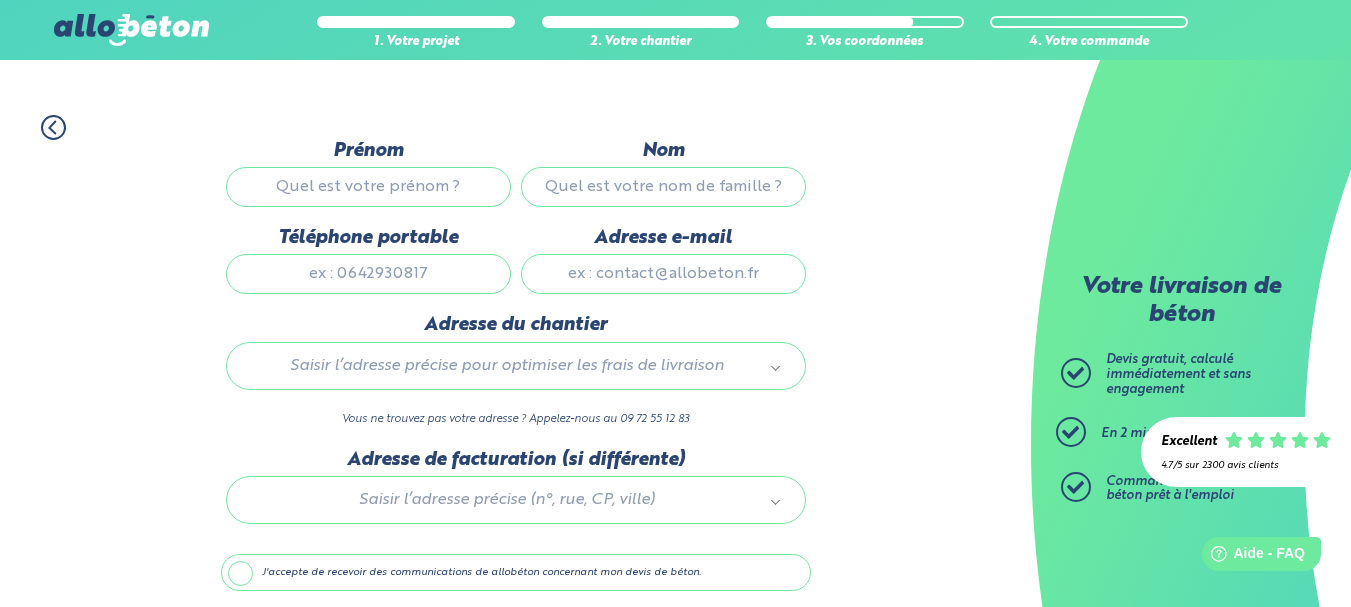 scroll, scrollTop: 18, scrollLeft: 0, axis: vertical 